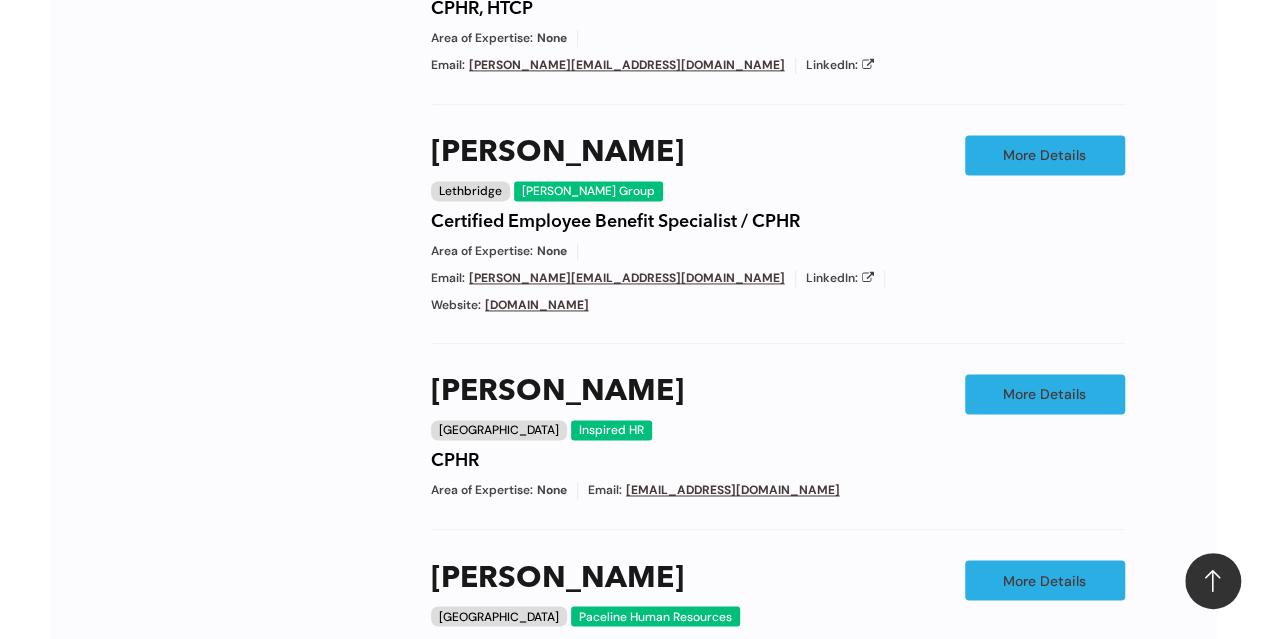 scroll, scrollTop: 1600, scrollLeft: 0, axis: vertical 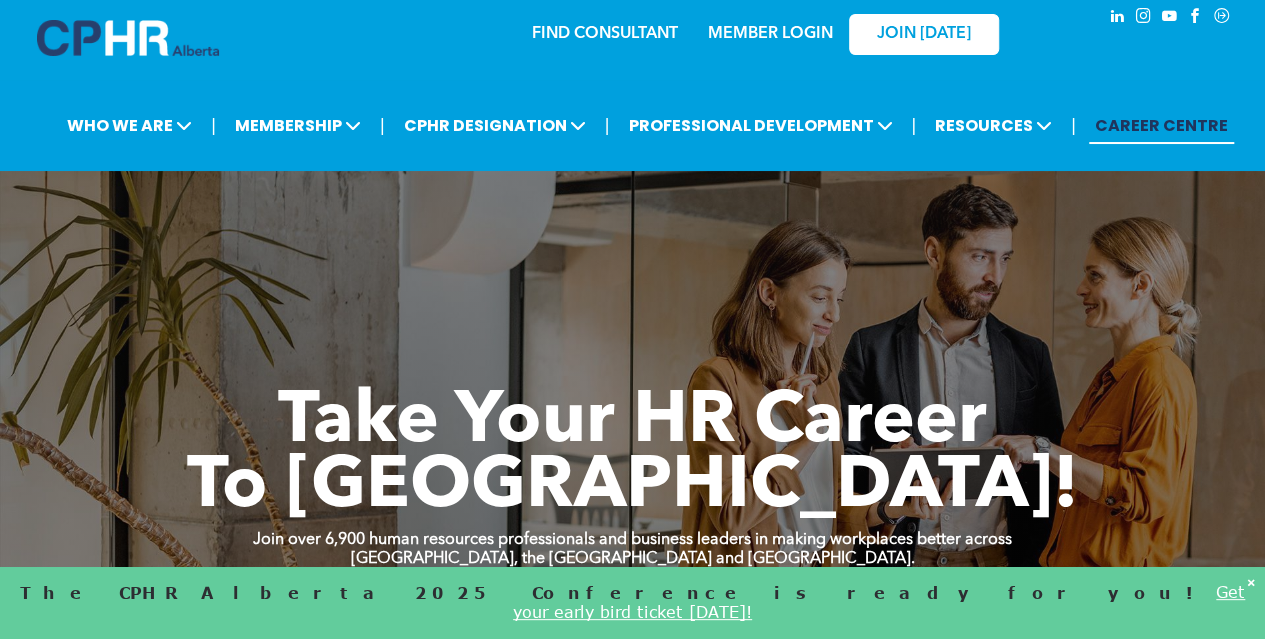 click on "﻿MEMBER LOGIN" at bounding box center [770, 34] 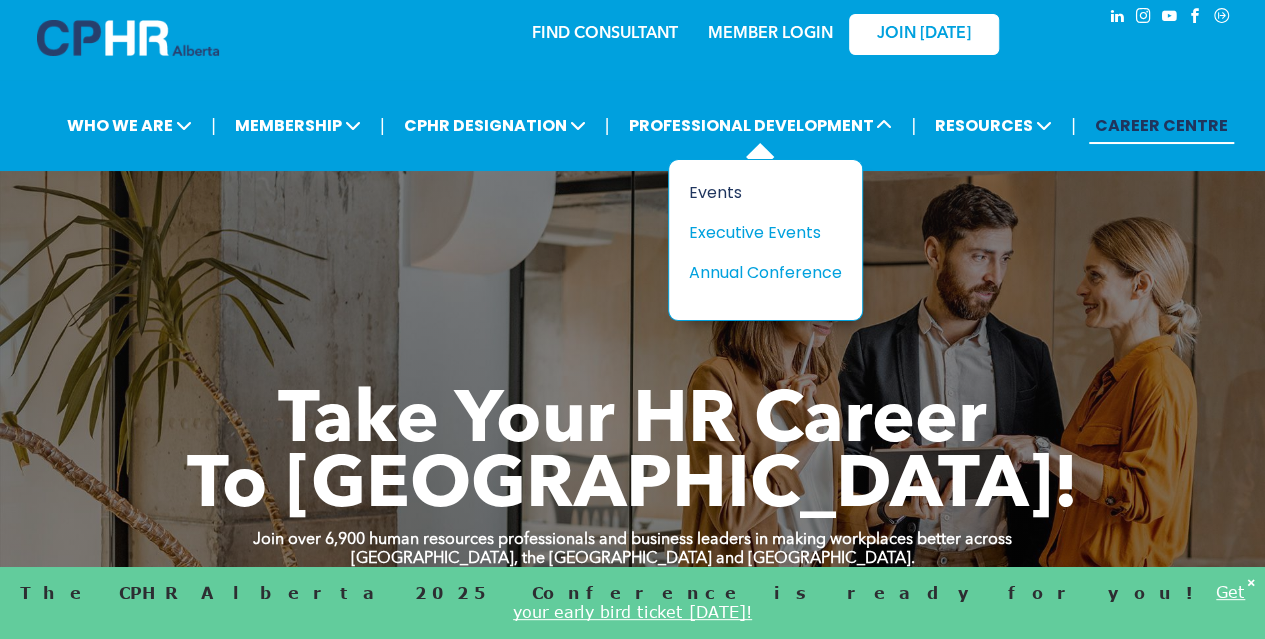 click on "Events" at bounding box center (758, 192) 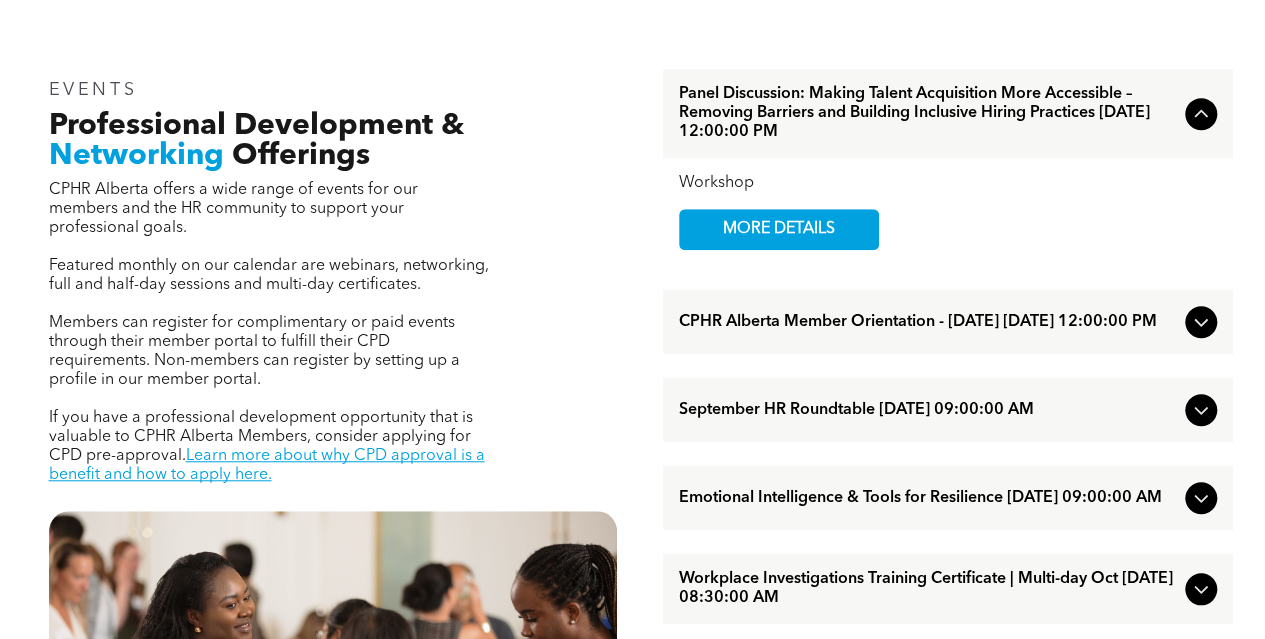 scroll, scrollTop: 700, scrollLeft: 0, axis: vertical 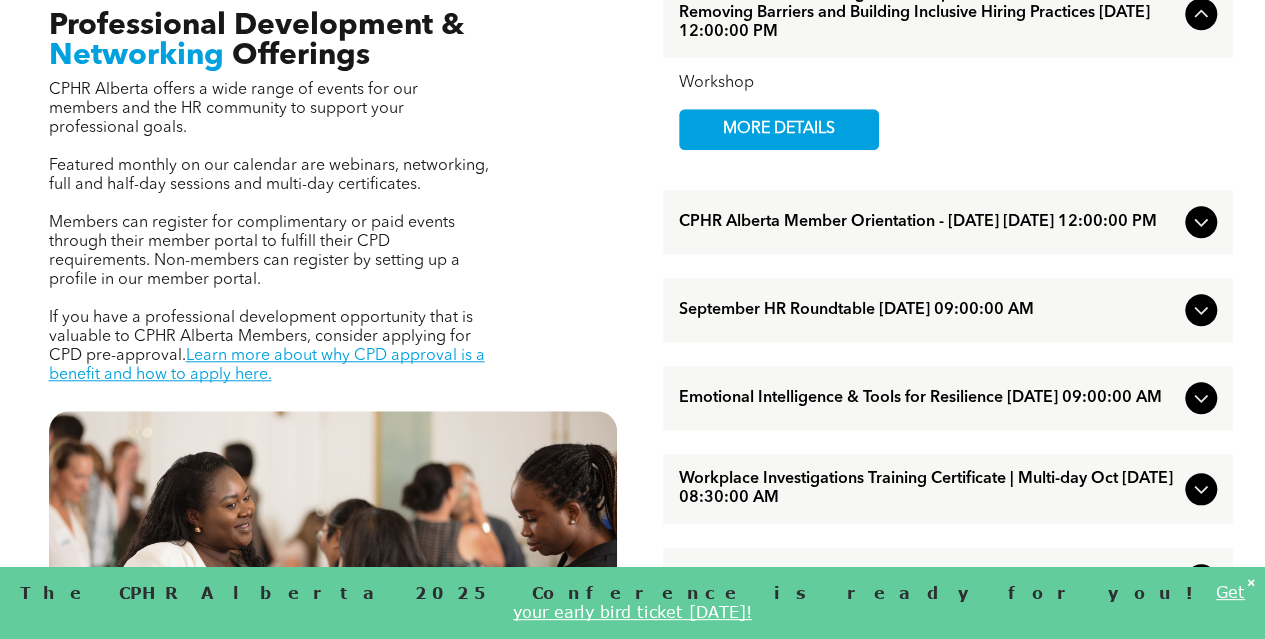 click on "September HR Roundtable  September/11/2025 09:00:00 AM" at bounding box center (928, 310) 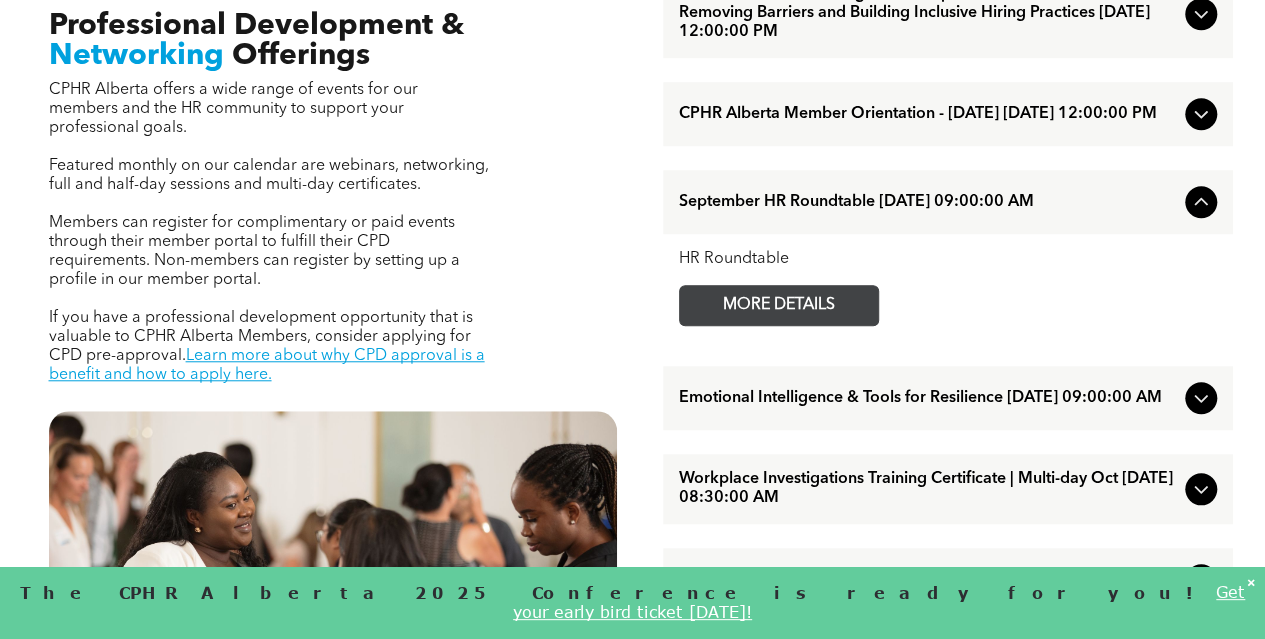 click on "MORE DETAILS" at bounding box center (779, 305) 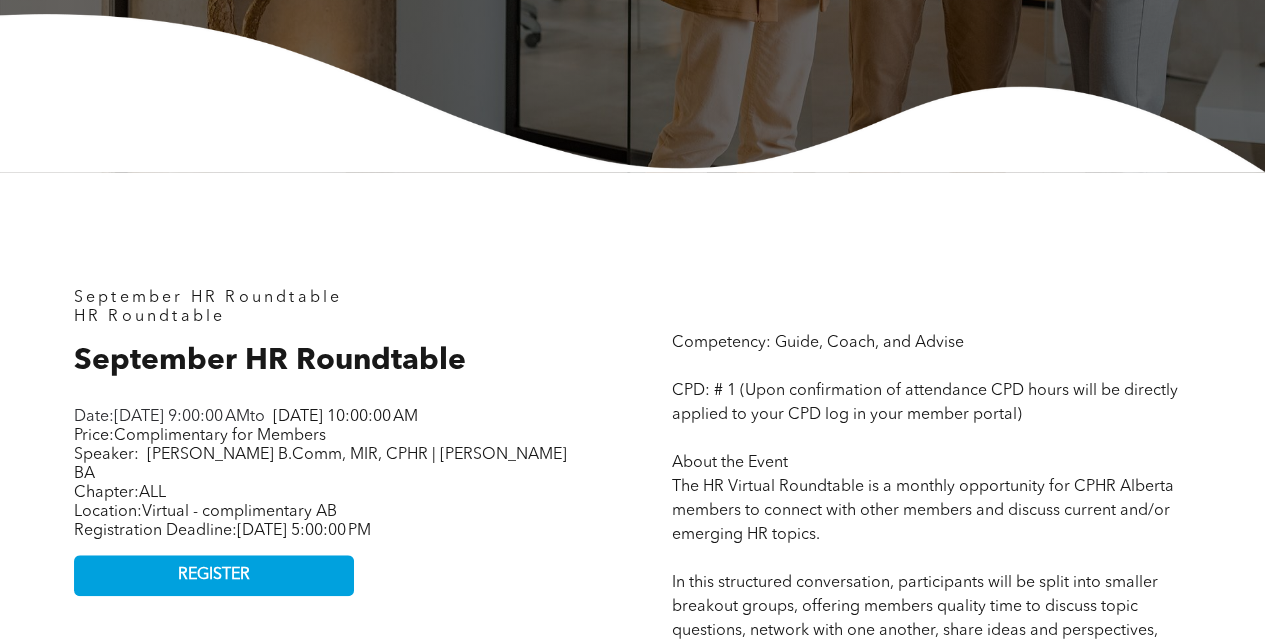 scroll, scrollTop: 1100, scrollLeft: 0, axis: vertical 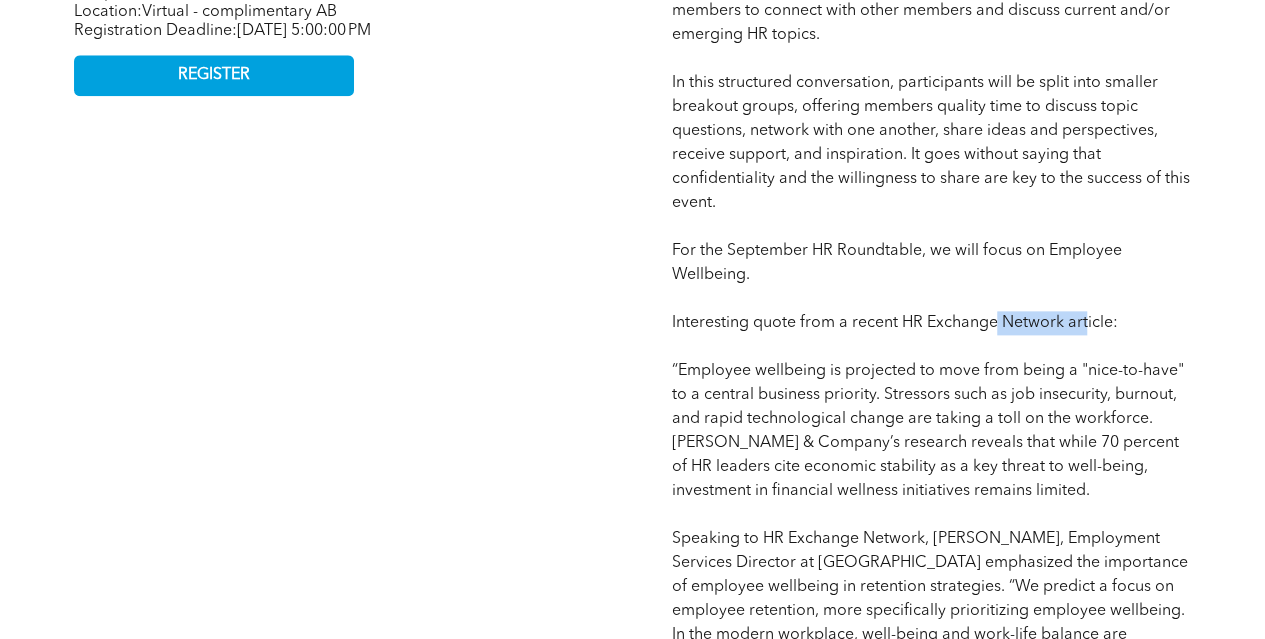 drag, startPoint x: 1088, startPoint y: 329, endPoint x: 994, endPoint y: 333, distance: 94.08507 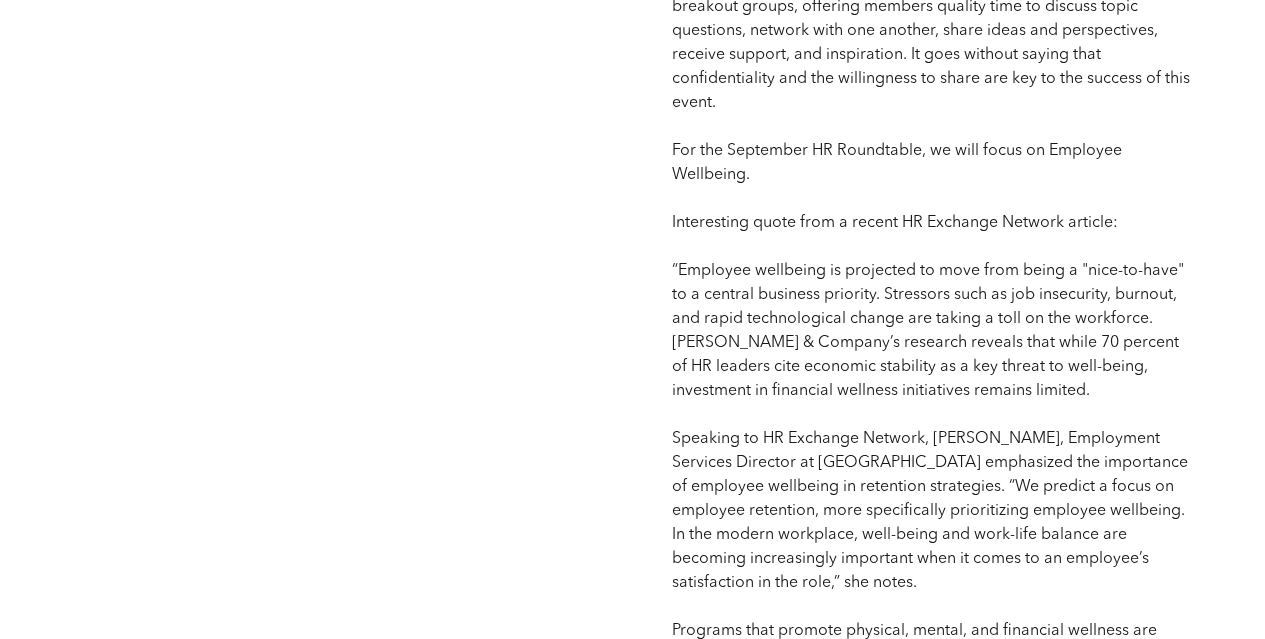 scroll, scrollTop: 1300, scrollLeft: 0, axis: vertical 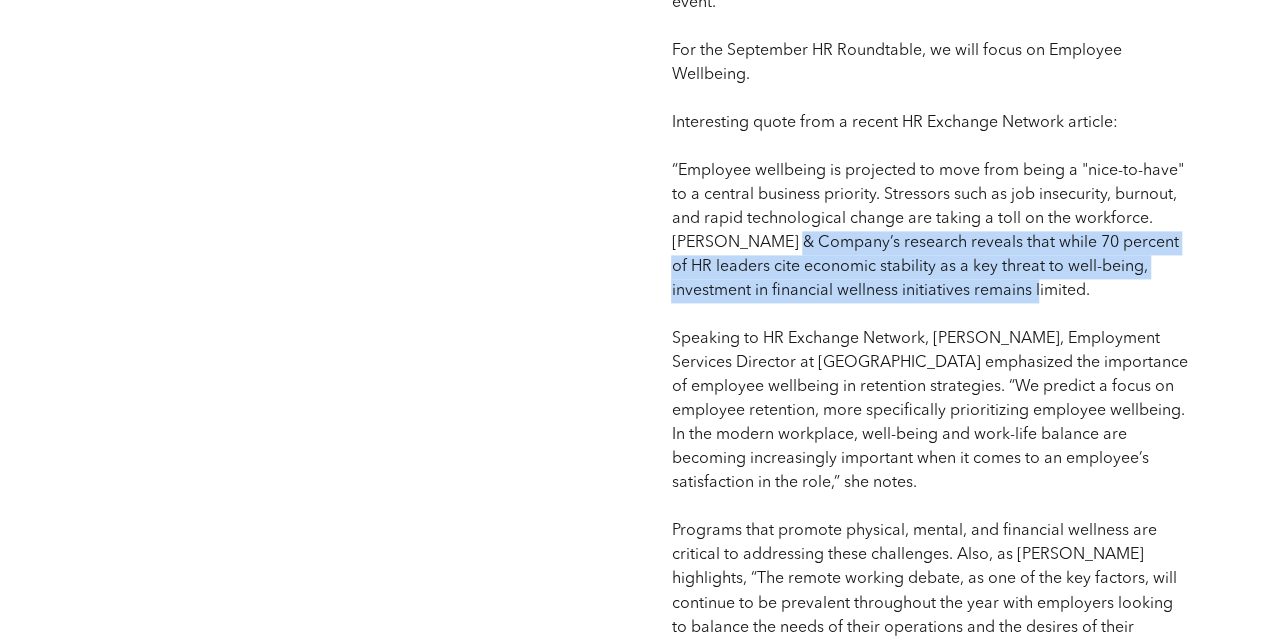 drag, startPoint x: 1001, startPoint y: 295, endPoint x: 803, endPoint y: 245, distance: 204.21558 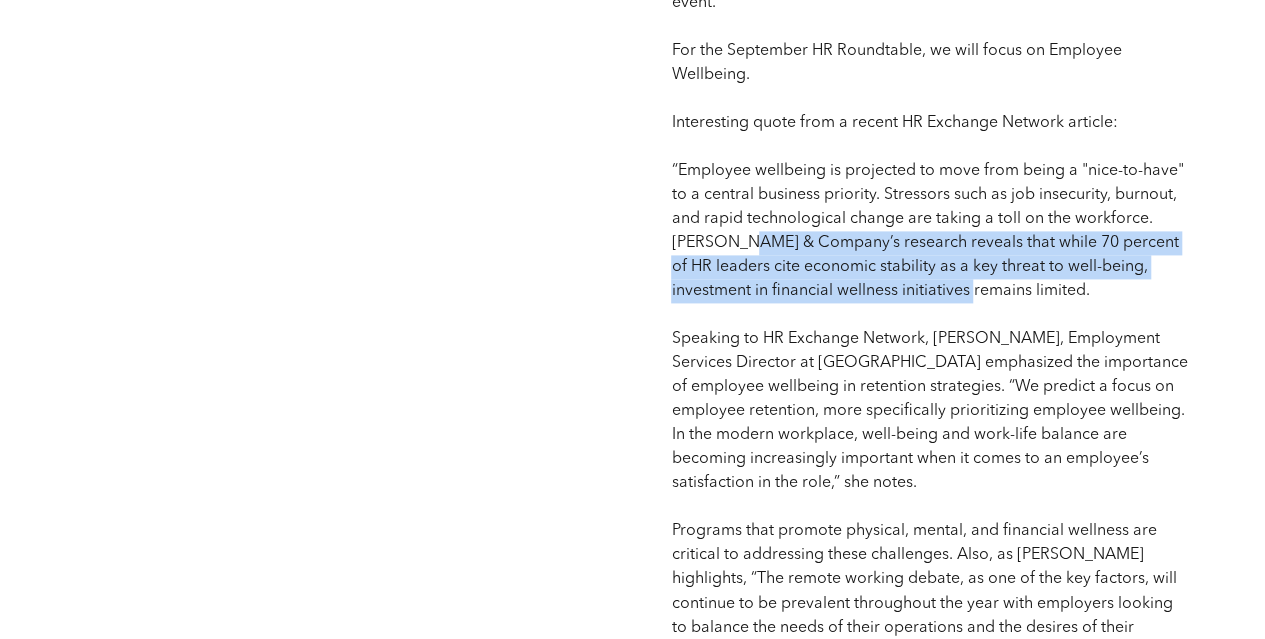 drag, startPoint x: 803, startPoint y: 245, endPoint x: 896, endPoint y: 301, distance: 108.55874 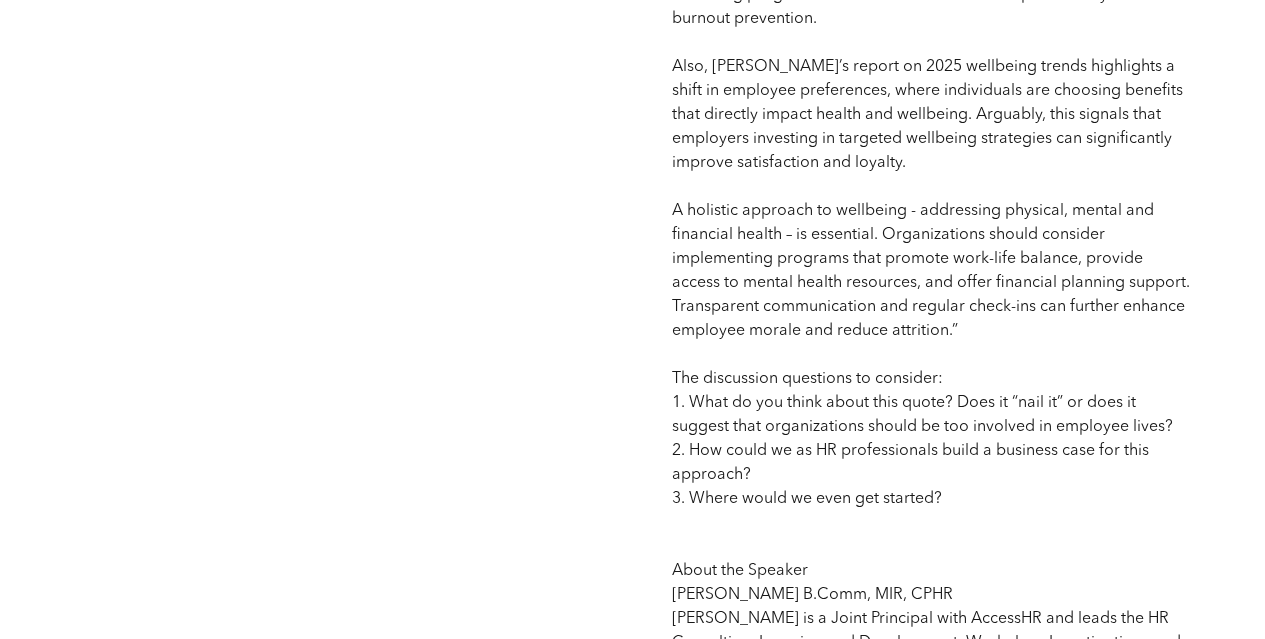 scroll, scrollTop: 2300, scrollLeft: 0, axis: vertical 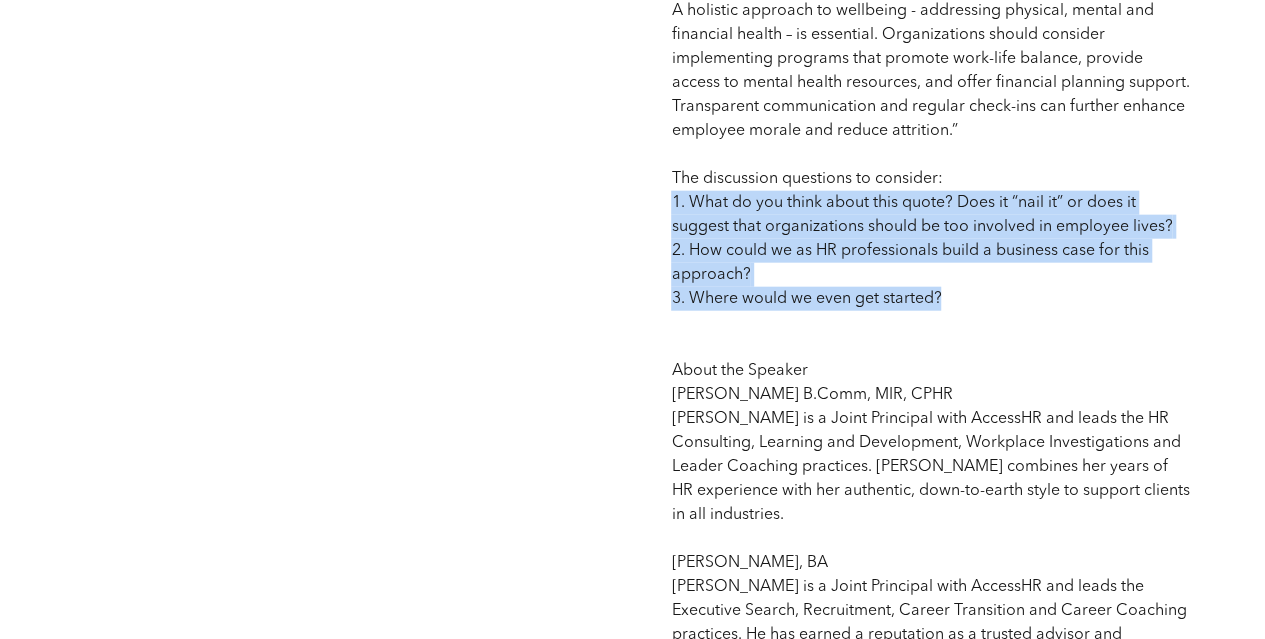 drag, startPoint x: 982, startPoint y: 280, endPoint x: 645, endPoint y: 177, distance: 352.38898 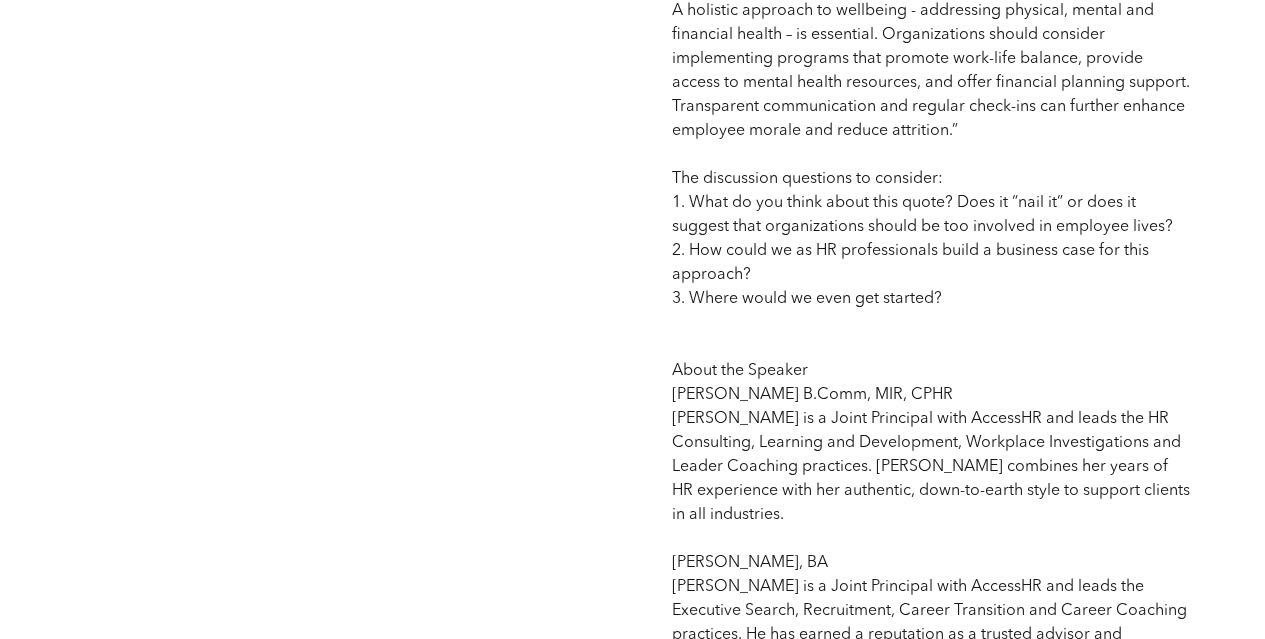 click on "Competency: Guide, Coach, and Advise CPD: # 1 (Upon confirmation of attendance CPD hours will be directly applied to your CPD log in your member portal) About the Event The HR Virtual Roundtable is a monthly opportunity for CPHR Alberta members to connect with other members and discuss current and/or emerging HR topics. In this structured conversation, participants will be split into smaller breakout groups, offering members quality time to discuss topic questions, network with one another, share ideas and perspectives, receive support, and inspiration.  It goes without saying that confidentiality and the willingness to share are key to the success of this event. For the September HR Roundtable, we will focus on Employee Wellbeing. Interesting quote from a recent HR Exchange Network article: The discussion questions to consider: 1.	What do you think about this quote? Does it “nail it” or does it suggest that organizations should be too involved in employee lives? 3.	Where would we even get started?" at bounding box center [931, -359] 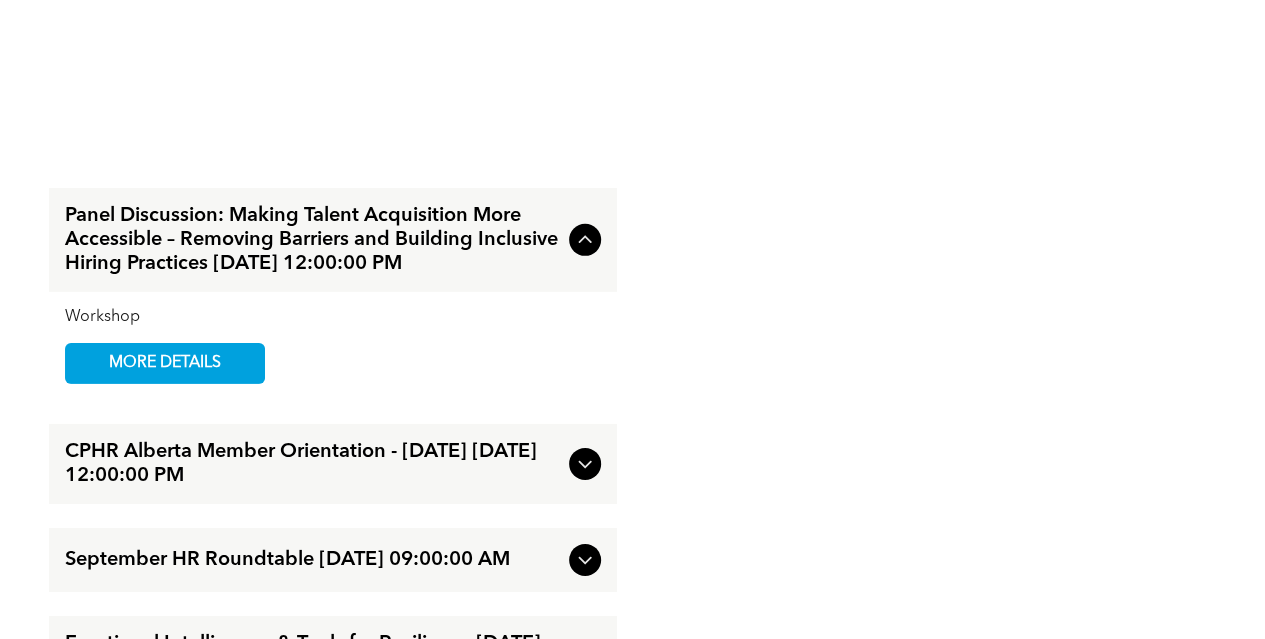scroll, scrollTop: 3600, scrollLeft: 0, axis: vertical 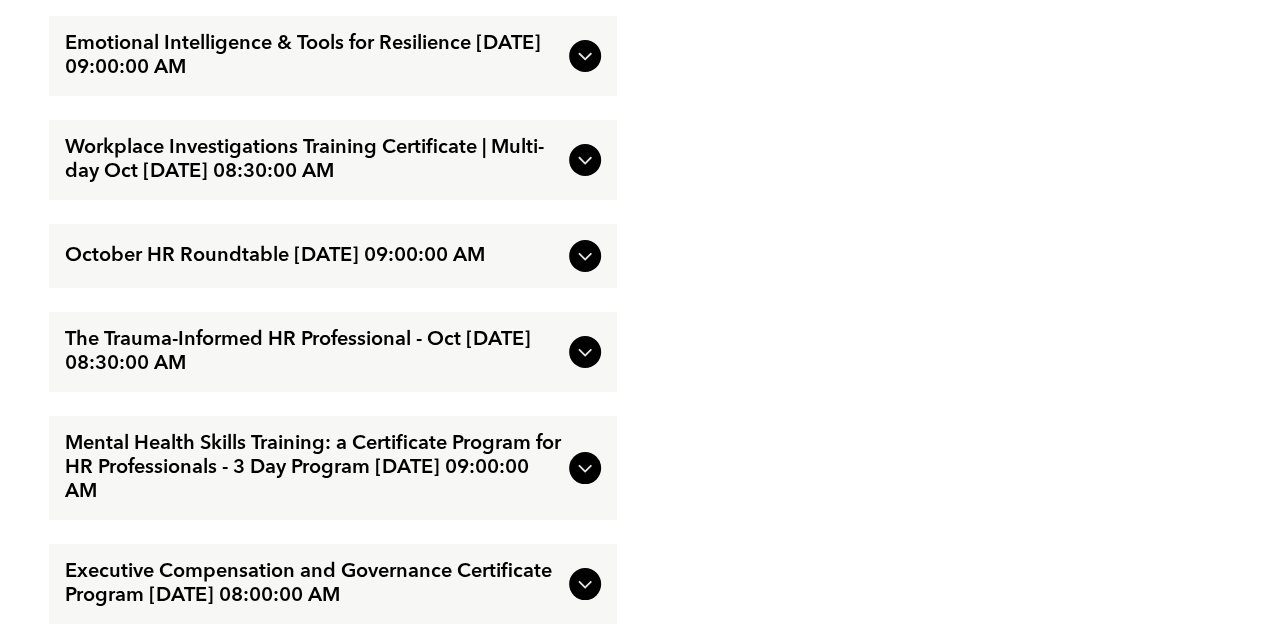 click 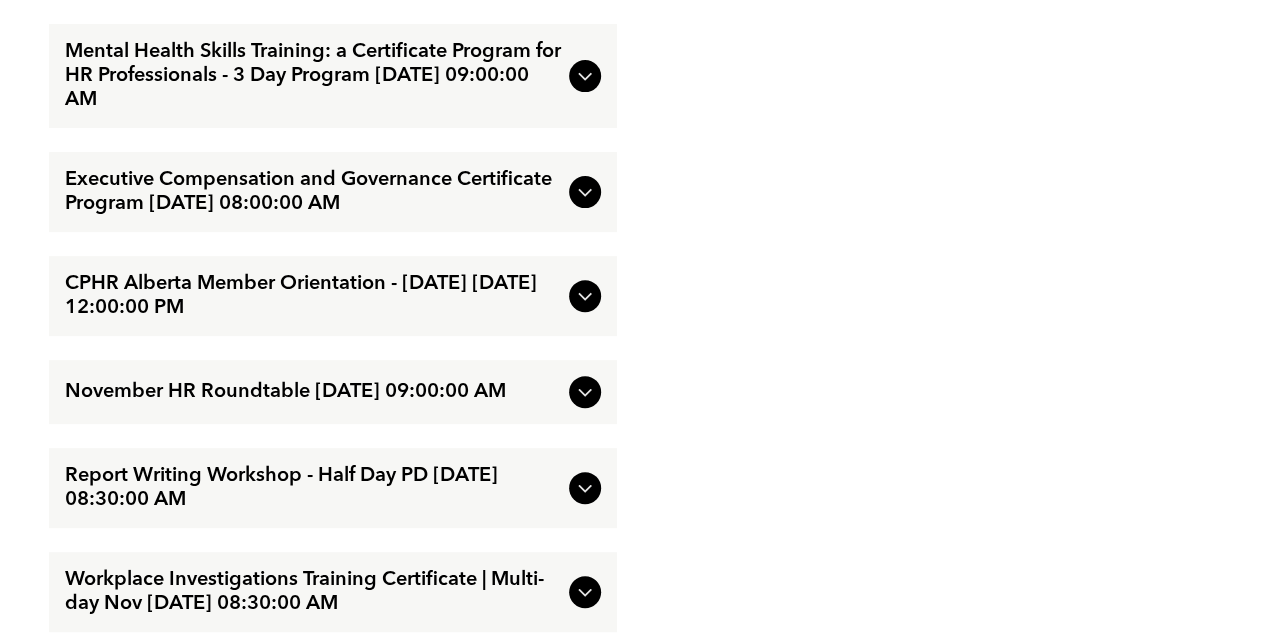 scroll, scrollTop: 4092, scrollLeft: 0, axis: vertical 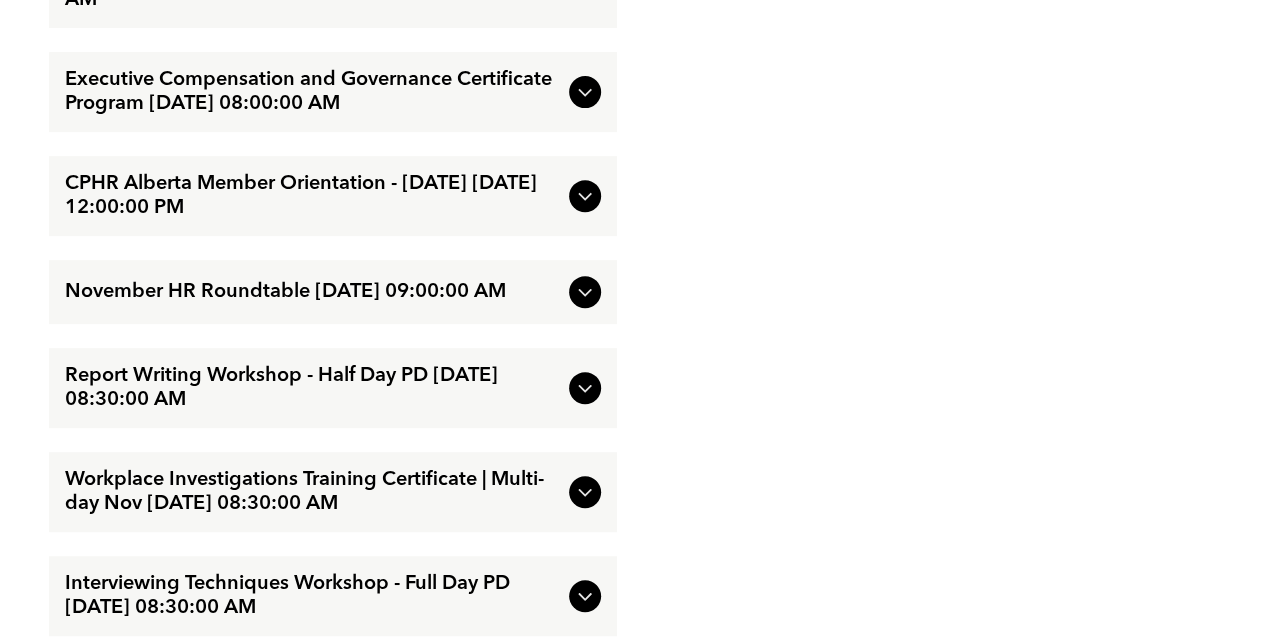 click on "November HR Roundtable  [DATE] 09:00:00 AM" at bounding box center (333, 292) 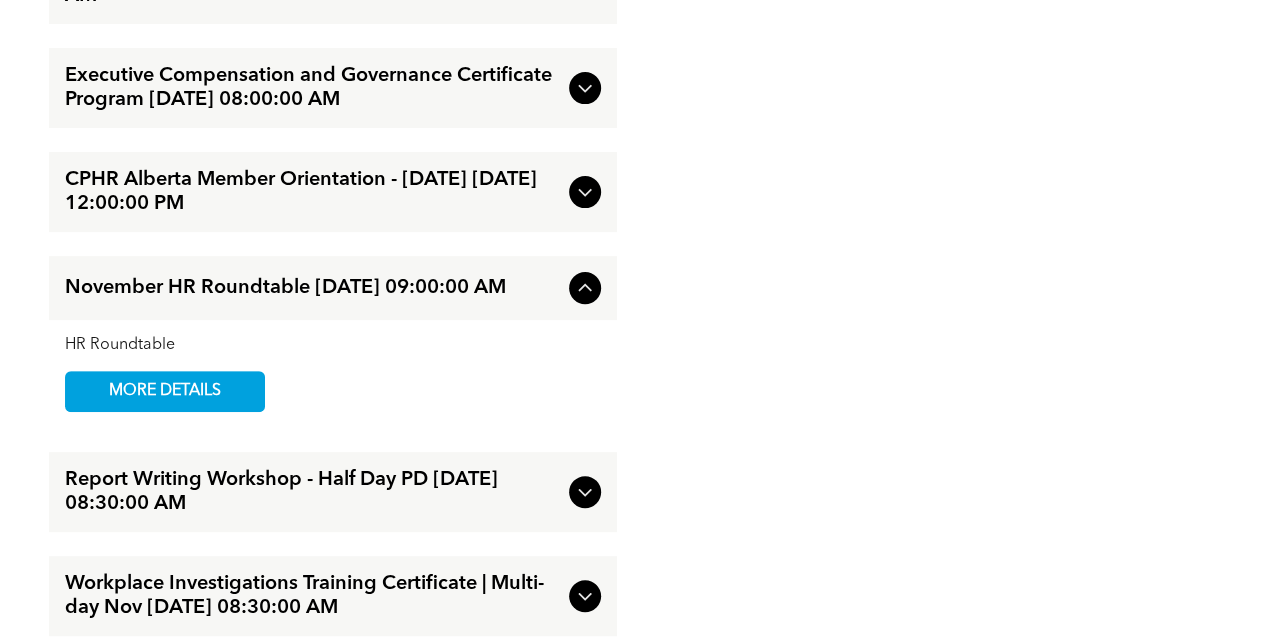 scroll, scrollTop: 3984, scrollLeft: 0, axis: vertical 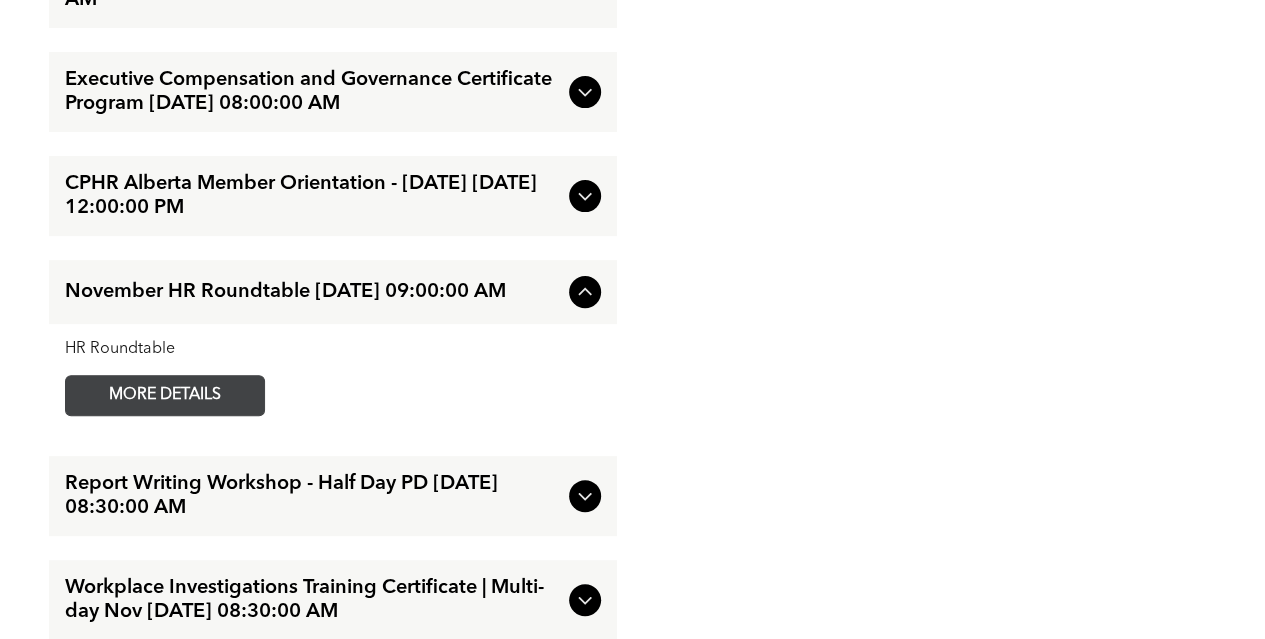 drag, startPoint x: 168, startPoint y: 414, endPoint x: 183, endPoint y: 411, distance: 15.297058 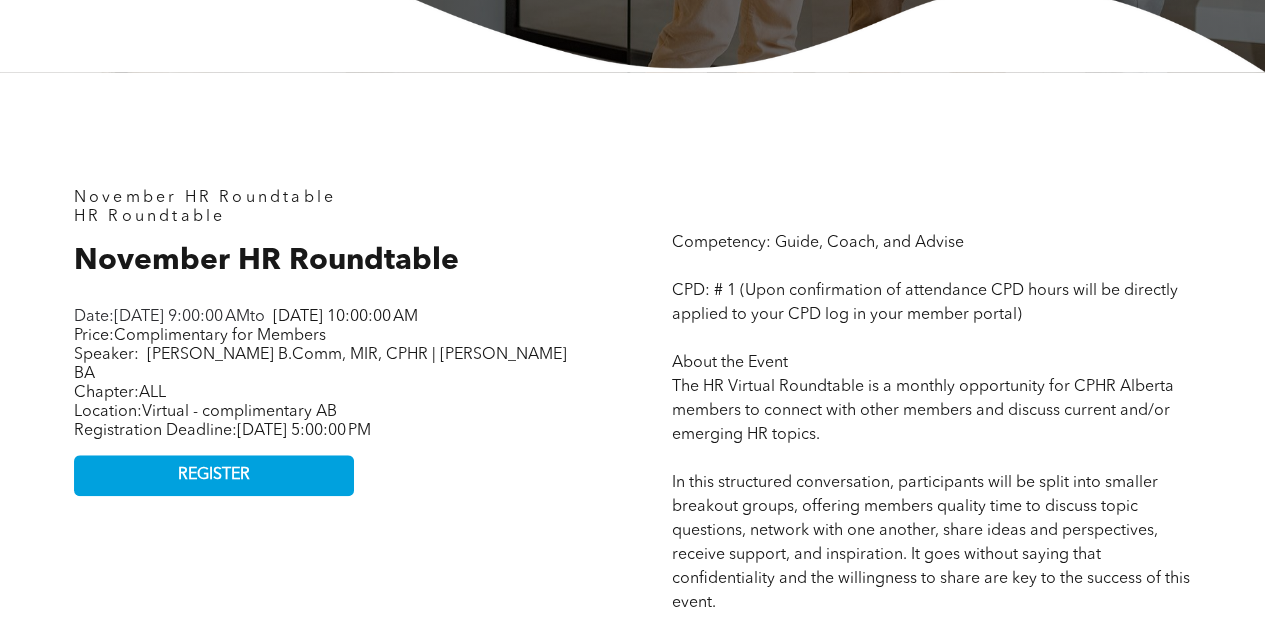 scroll, scrollTop: 800, scrollLeft: 0, axis: vertical 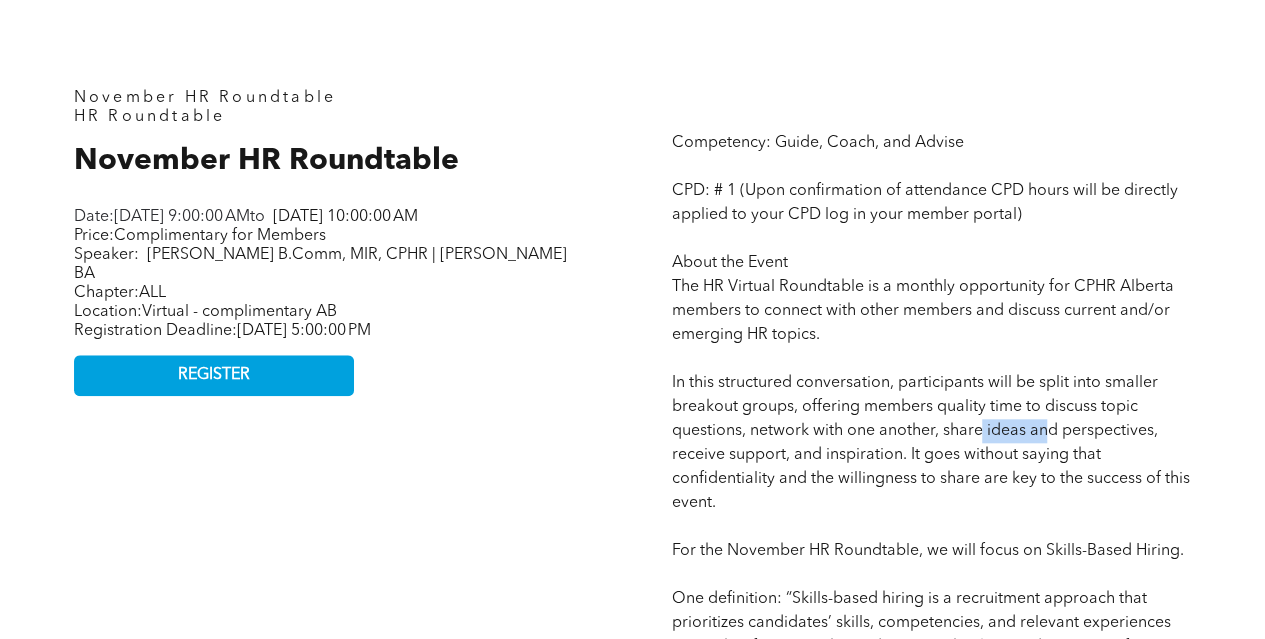 drag, startPoint x: 983, startPoint y: 429, endPoint x: 1048, endPoint y: 427, distance: 65.03076 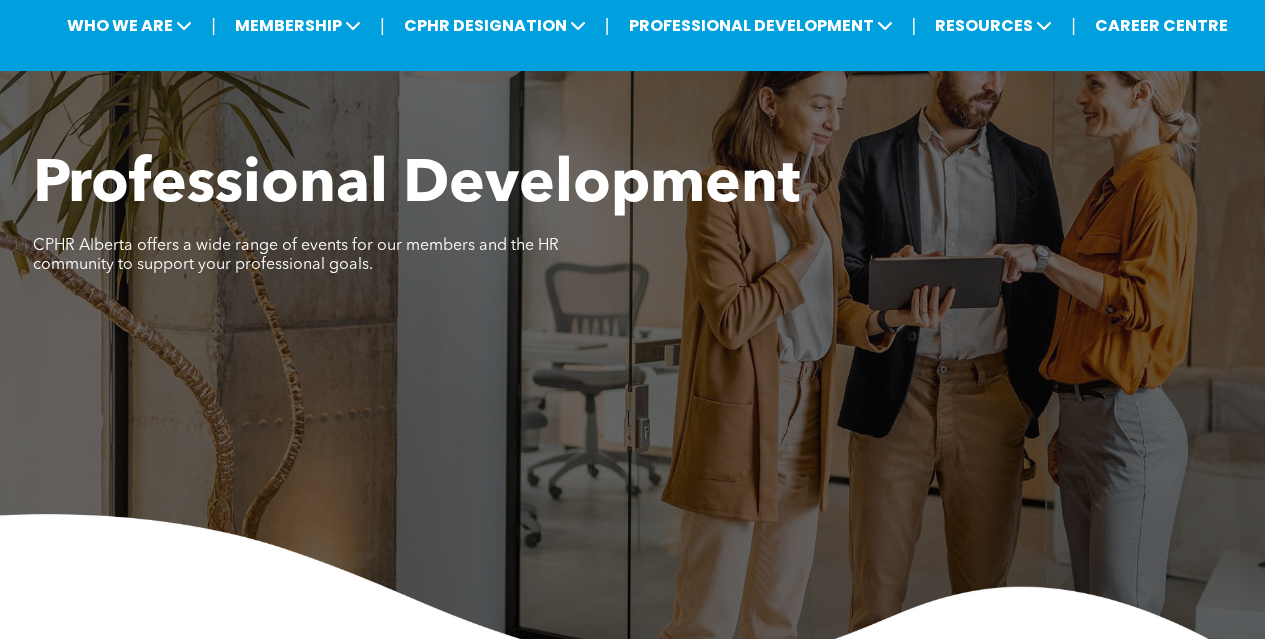 scroll, scrollTop: 0, scrollLeft: 0, axis: both 